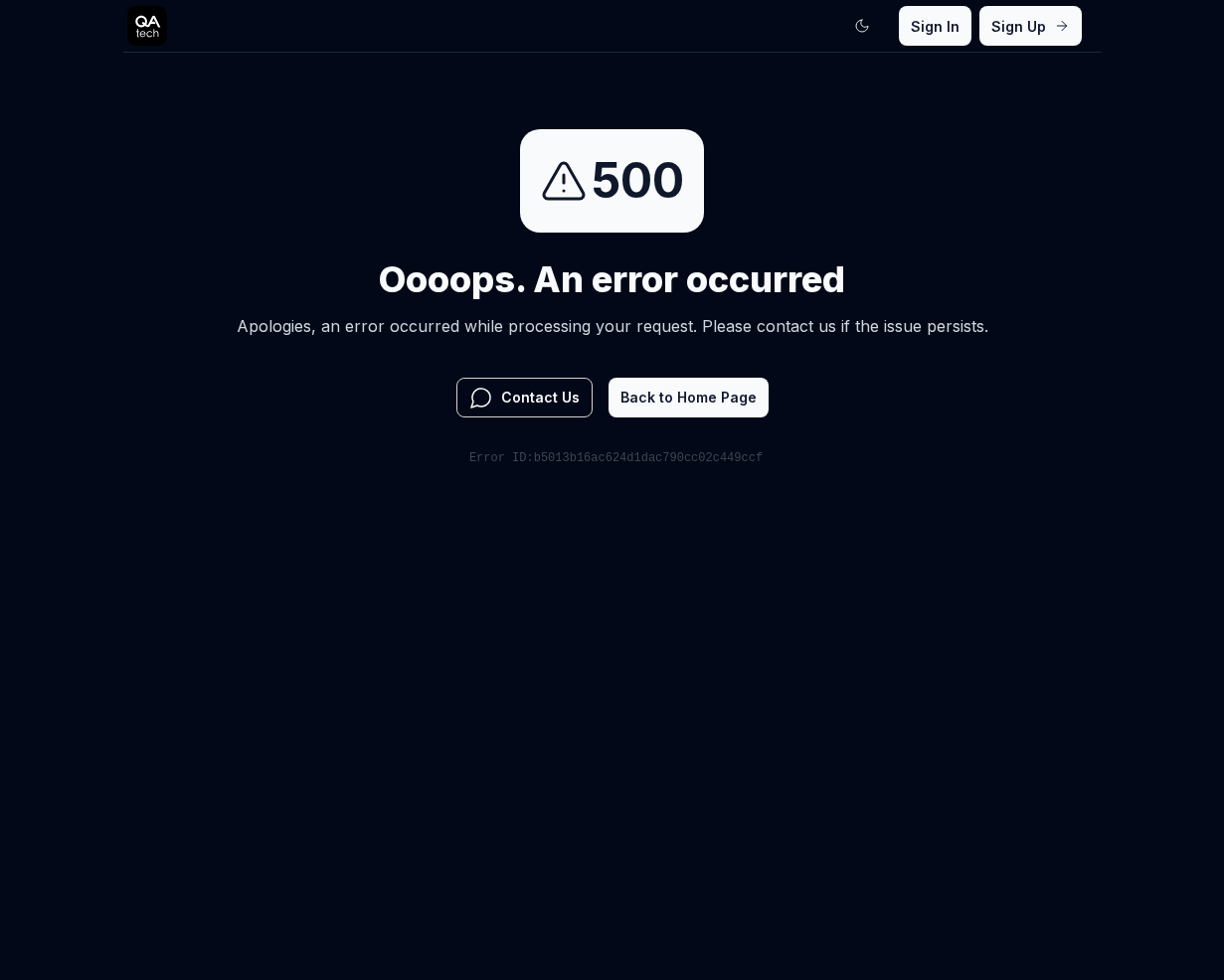 scroll, scrollTop: 0, scrollLeft: 0, axis: both 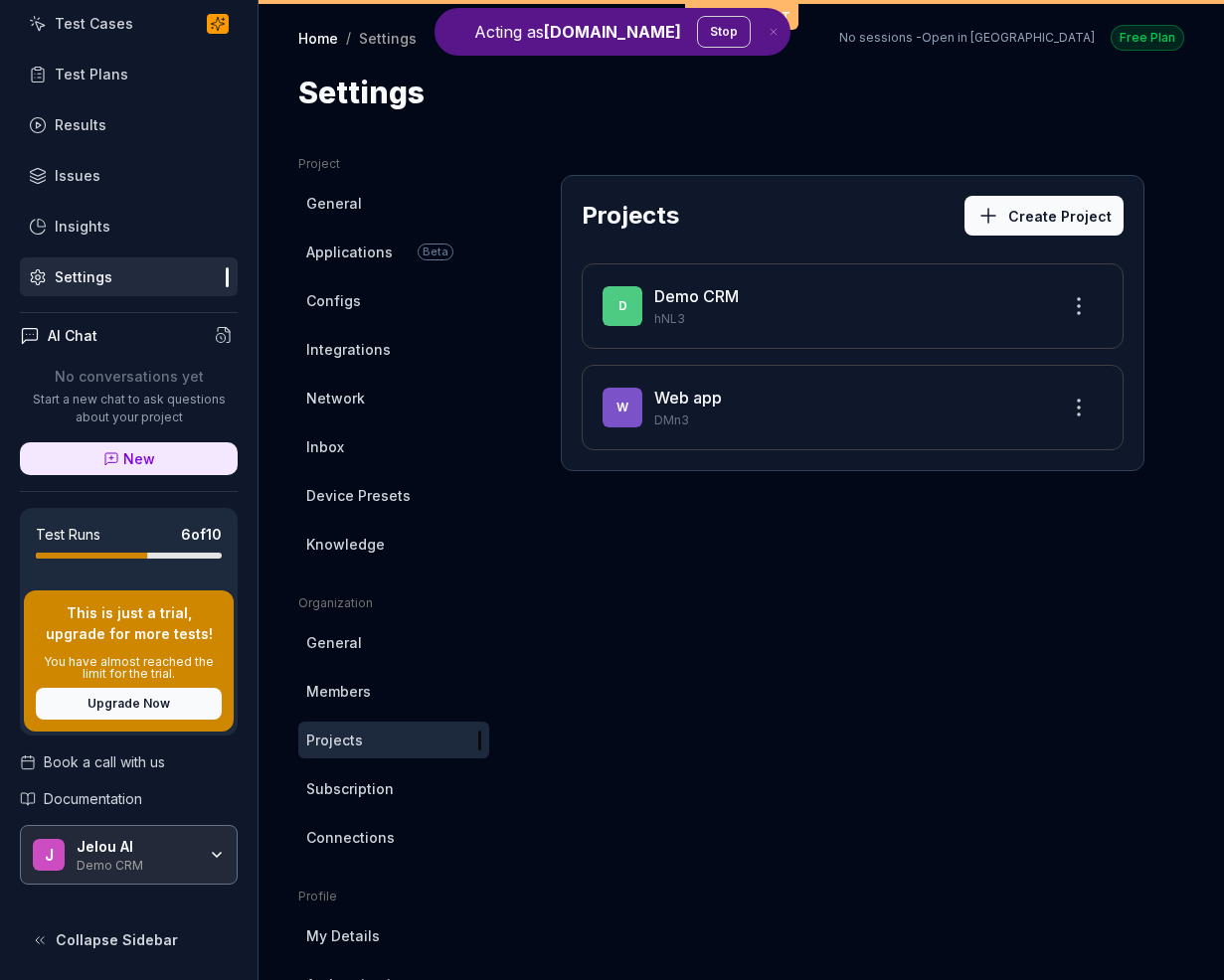 click on "Demo CRM" at bounding box center [136, 864] 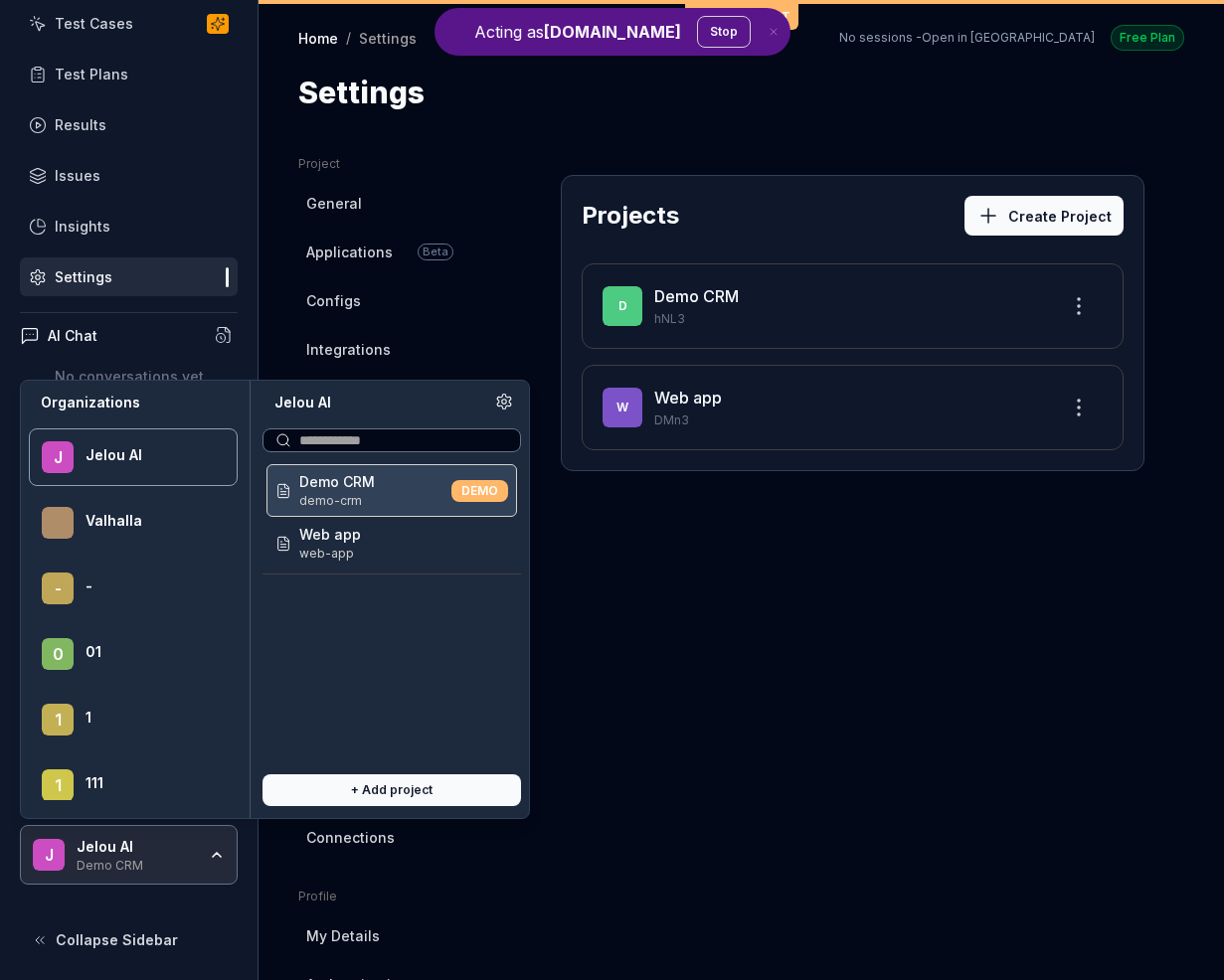 scroll, scrollTop: 49839, scrollLeft: 0, axis: vertical 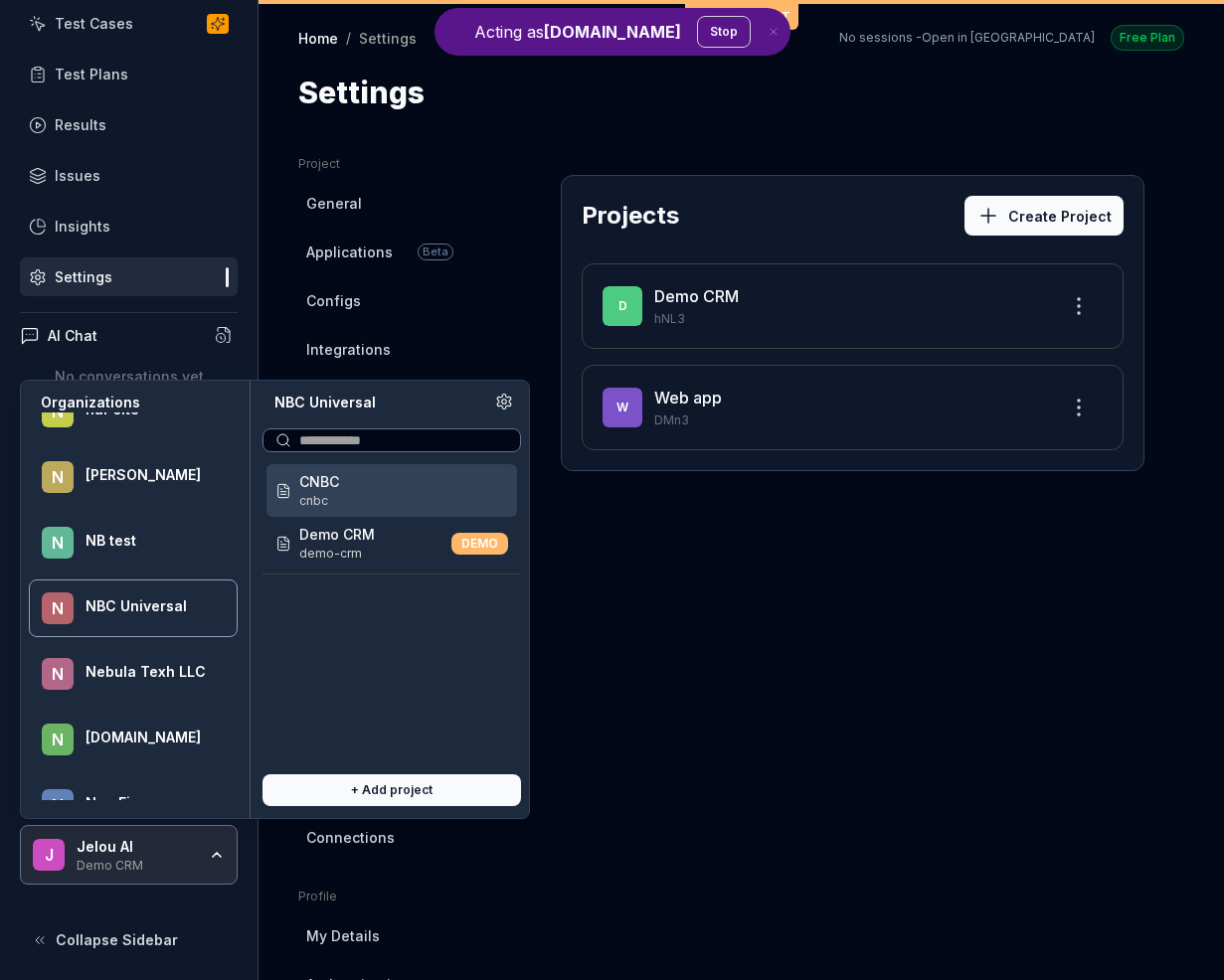 click on "NBC Universal" at bounding box center (148, 606) 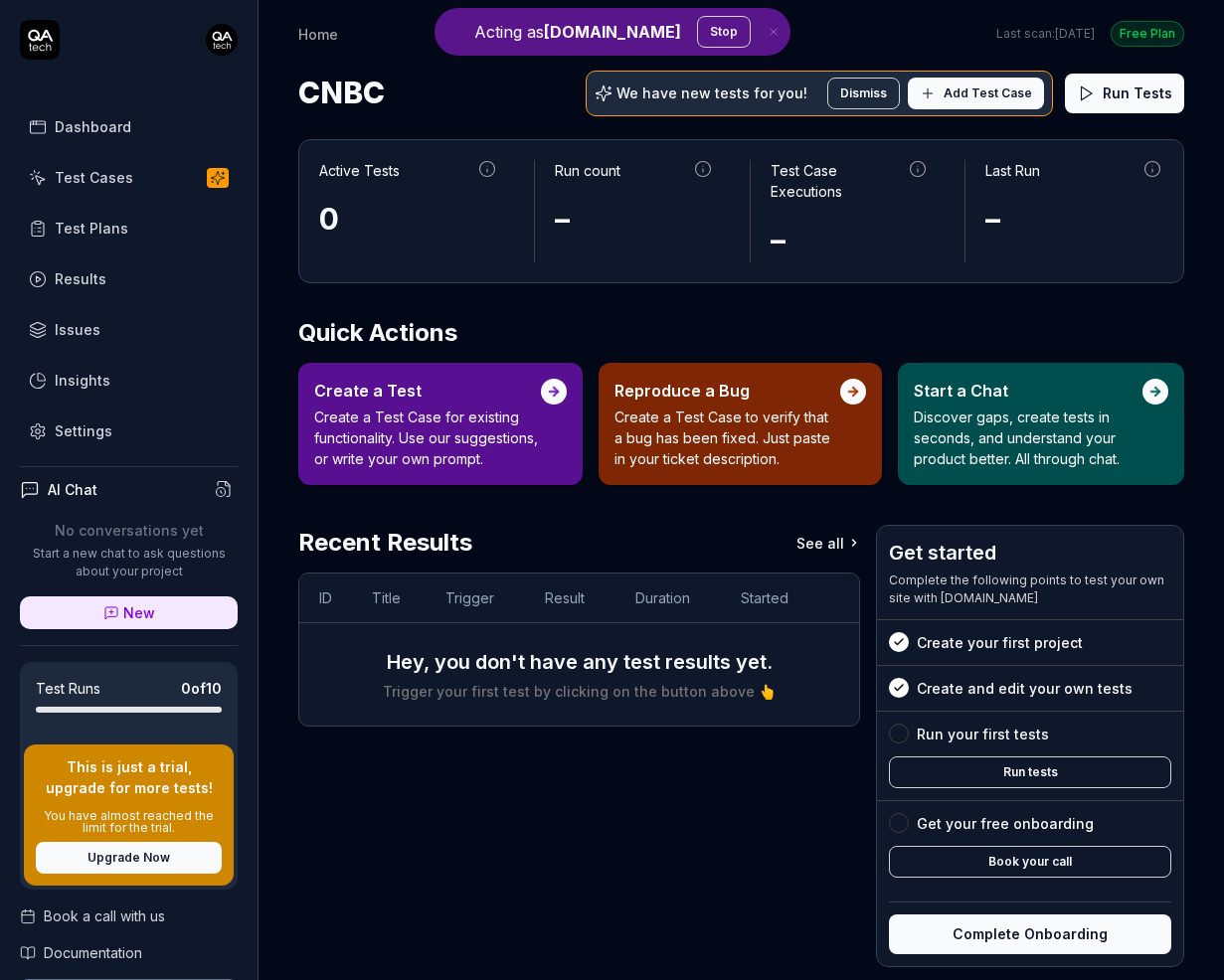 click on "–" at bounding box center (849, 240) 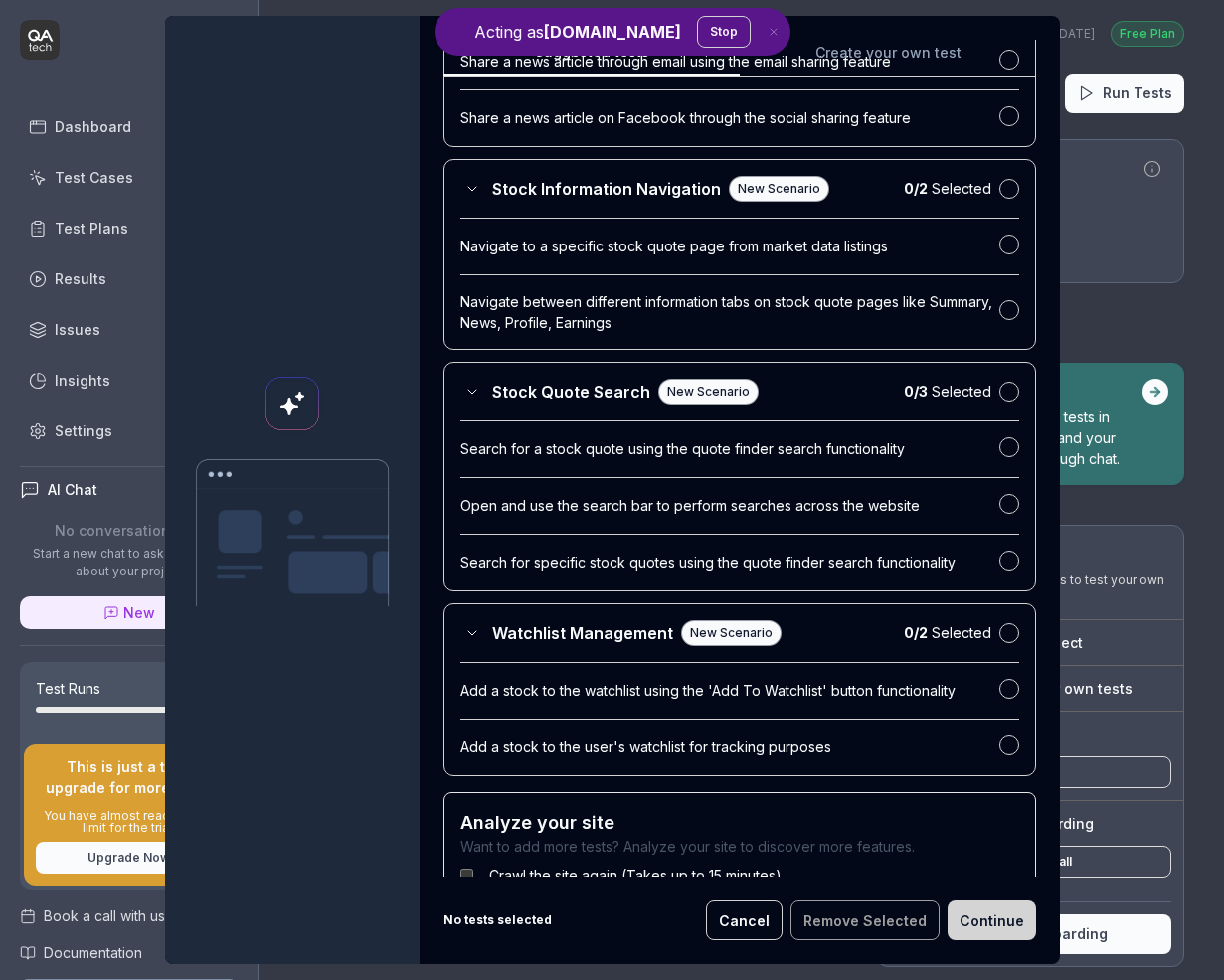 scroll, scrollTop: 2055, scrollLeft: 0, axis: vertical 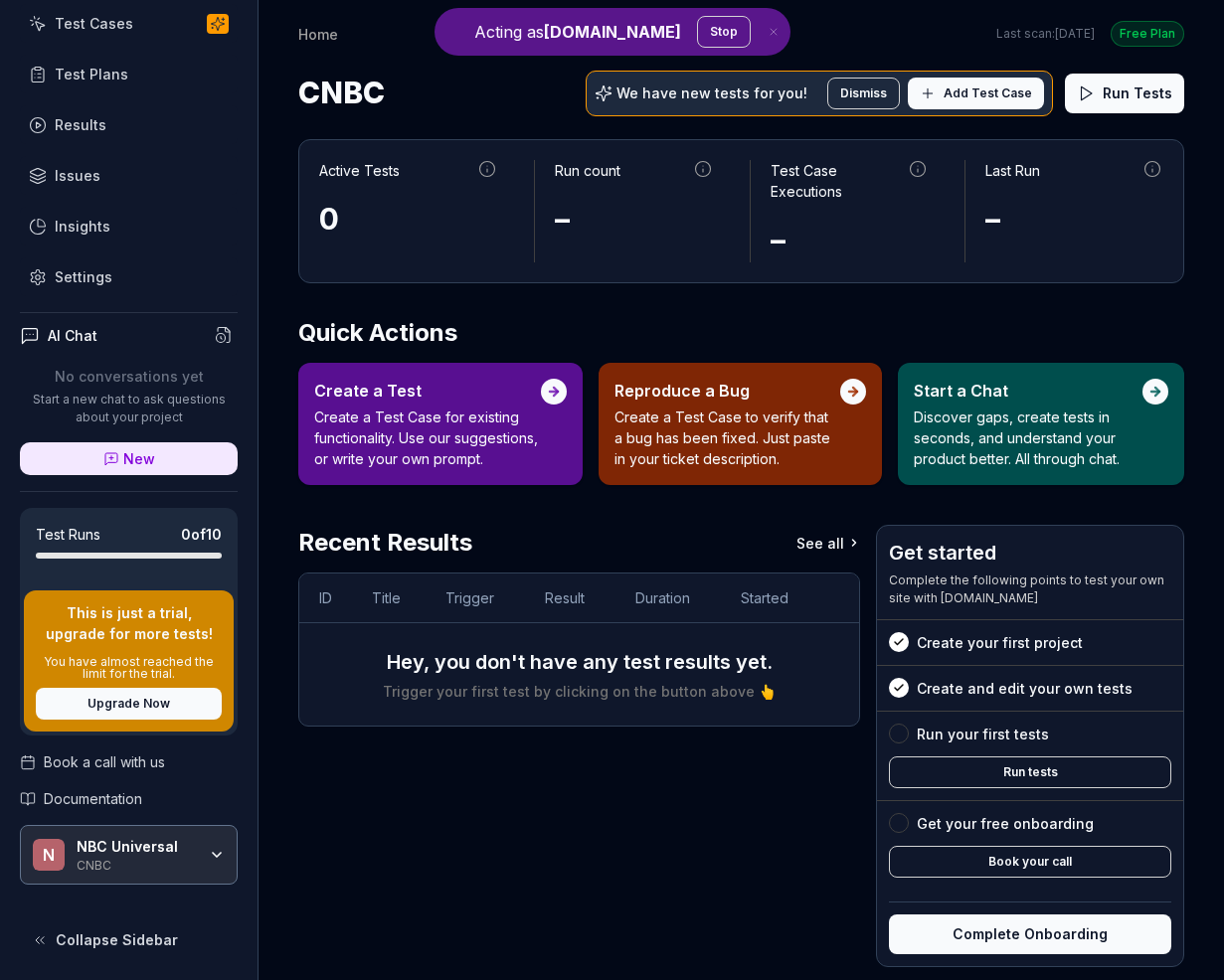 click on "CNBC" at bounding box center (136, 864) 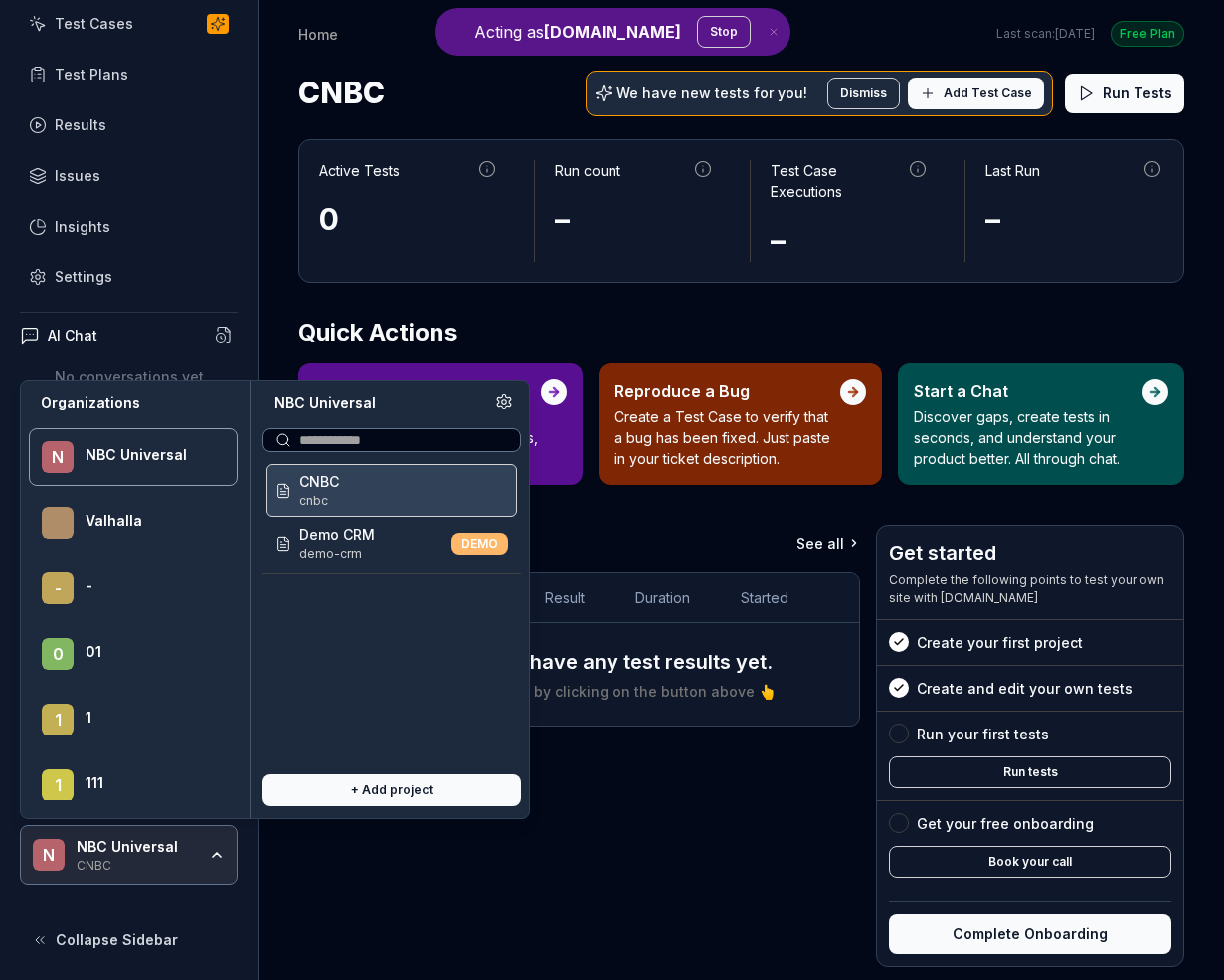 scroll, scrollTop: 38099, scrollLeft: 0, axis: vertical 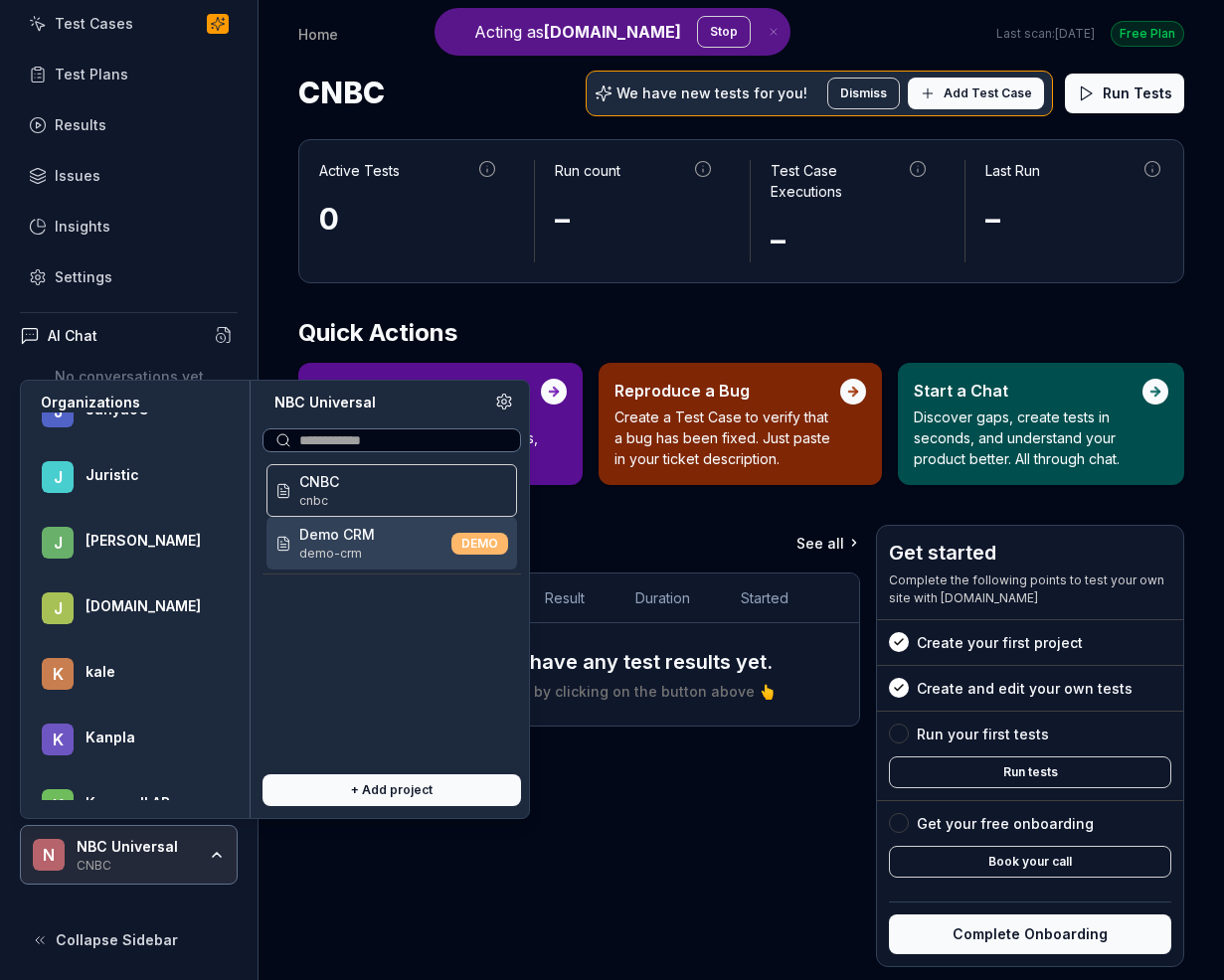 click on "J JustCall.io" at bounding box center (133, 608) 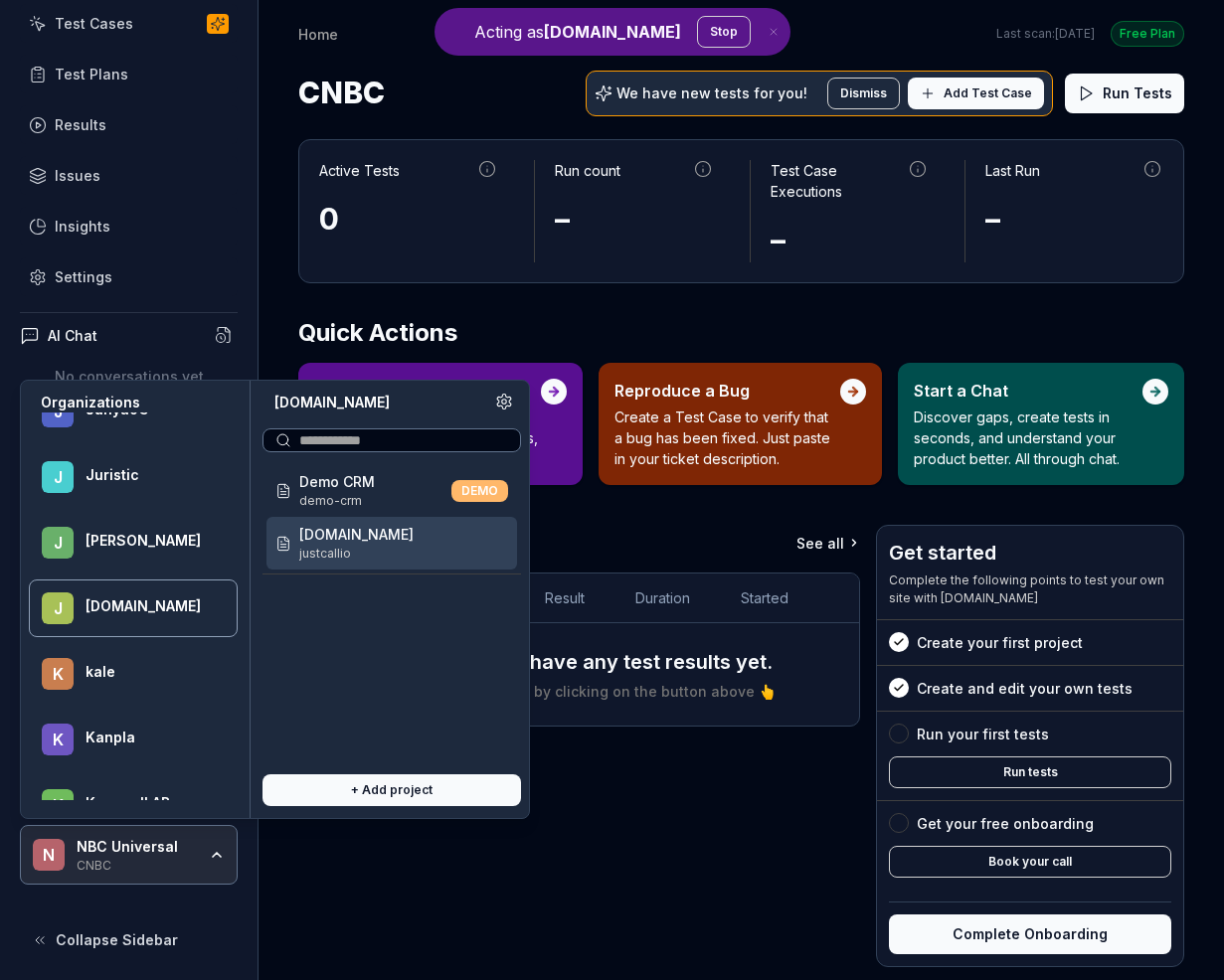 click on "JustCall.io justcallio" at bounding box center (392, 543) 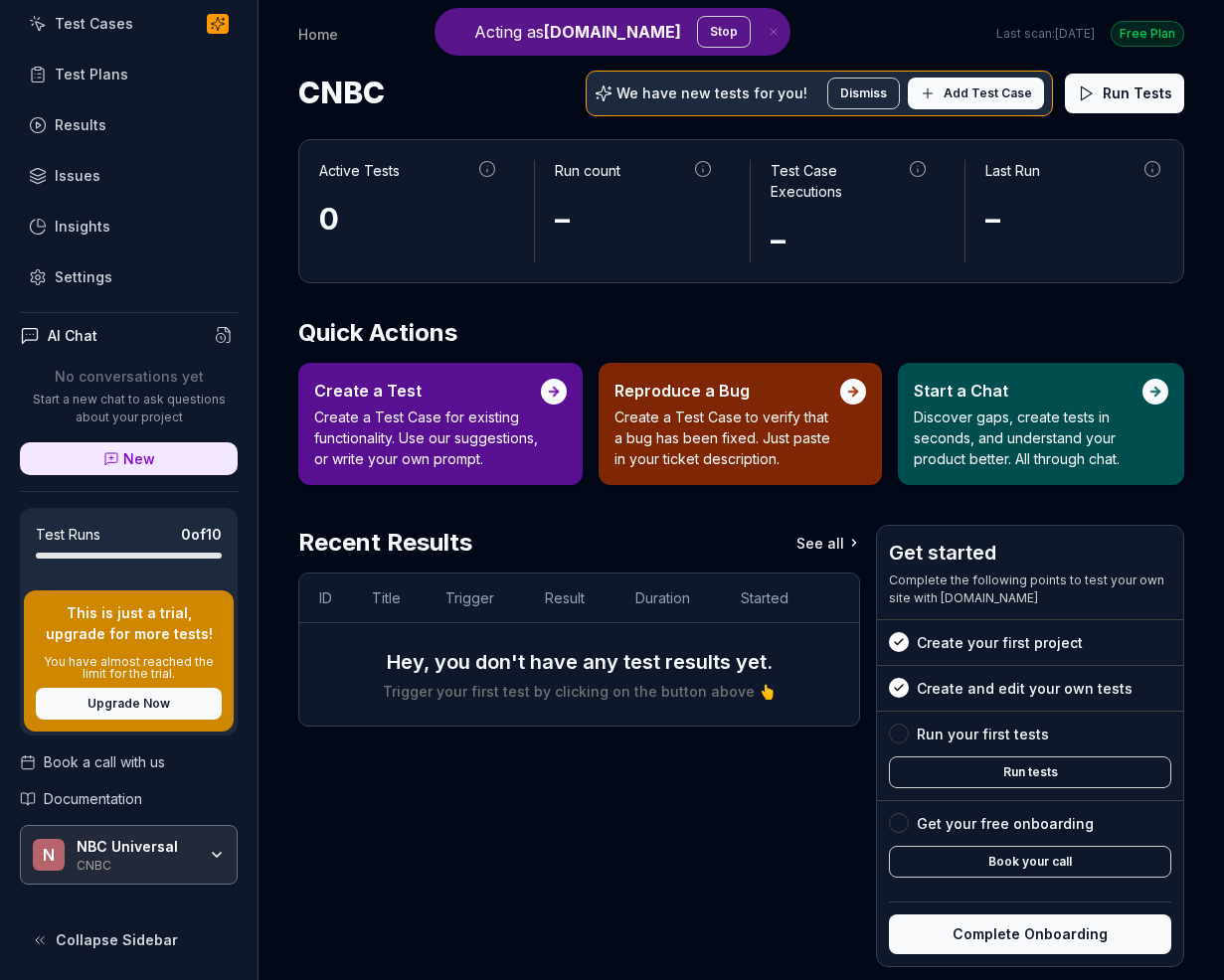 click on "Active Tests 0 Run count – Test Case Executions – Last Run – Quick Actions Create a Test Create a Test Case for existing functionality. Use our suggestions, or write your own prompt. Reproduce a Bug Create a Test Case to verify that a bug has been fixed. Just paste in your ticket description. Start a Chat Discover gaps, create tests in seconds, and understand your product better. All through chat. Recent Results See all ID Title Trigger Result Duration Started Hey, you don't have any test results yet. Trigger your first test by clicking on the button above 👆 Get started Complete the following points to test your own site with QA.tech Create your first project Create and edit your own tests Run your first tests Run tests Get your free onboarding Book your call Complete Onboarding" at bounding box center [741, 563] 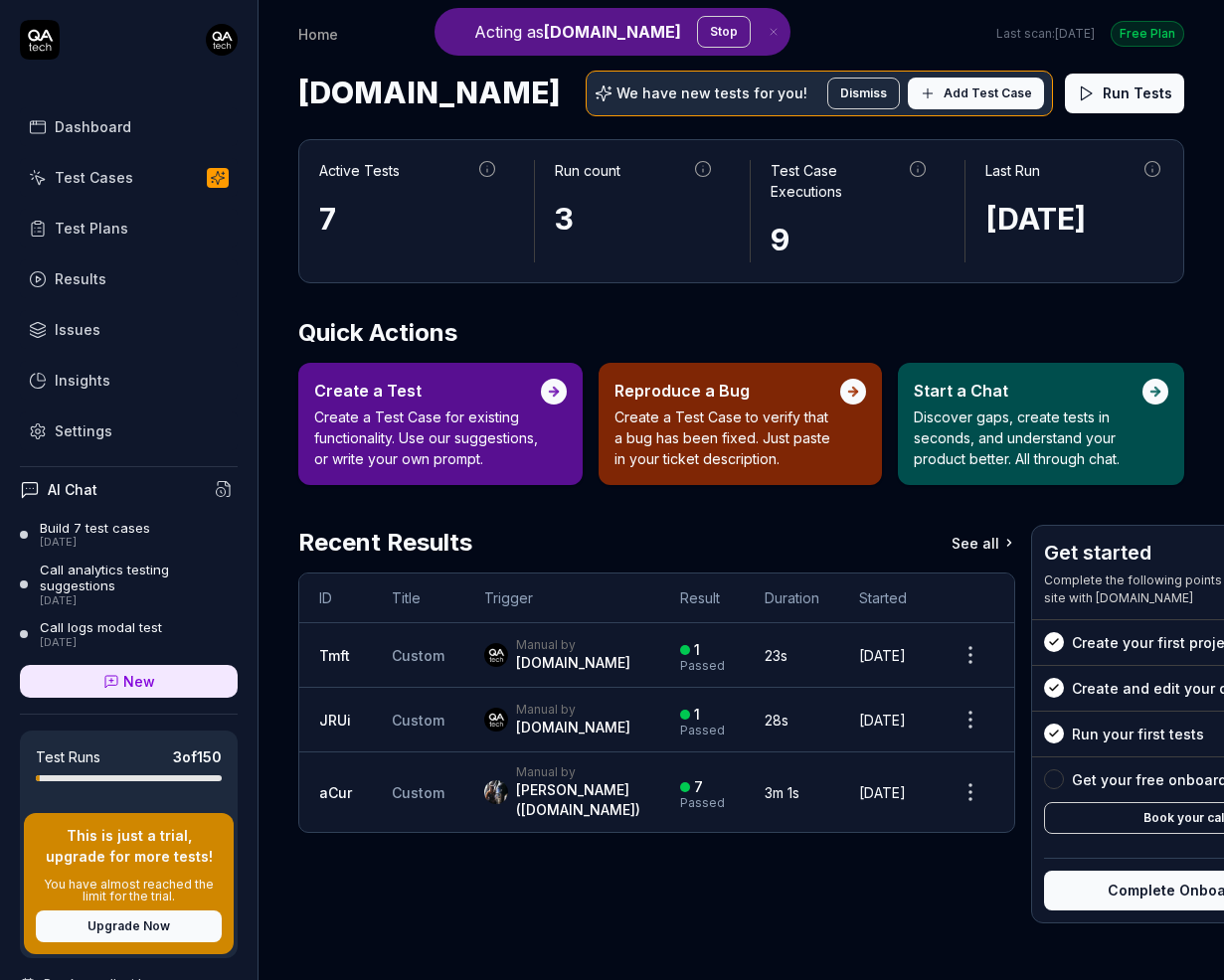 click on "Acting as  QA.tech Stop Dashboard Test Cases Test Plans Results Issues Insights Settings AI Chat Build 7 test cases 15 days ago Call analytics testing suggestions 15 days ago Call logs modal test 24 days ago New Test Runs 3  of  150 This is just a trial, upgrade for more tests! You have almost reached the limit for the trial. Upgrade Now Book a call with us Documentation J JustCall.io JustCall.io Collapse Sidebar Home Free Plan Home Last scan:  Jun 13 2025 Free Plan JustCall.io We have new tests for you! Dismiss Add Test Case Run Tests Active Tests 7 Run count 3 Test Case Executions 9 Last Run Jun 16 2025 Quick Actions Create a Test Create a Test Case for existing functionality. Use our suggestions, or write your own prompt. Reproduce a Bug Create a Test Case to verify that a bug has been fixed. Just paste in your ticket description. Start a Chat Discover gaps, create tests in seconds, and understand your product better. All through chat. Recent Results See all ID Title Trigger Result Duration Started Tmft 1" at bounding box center [612, 490] 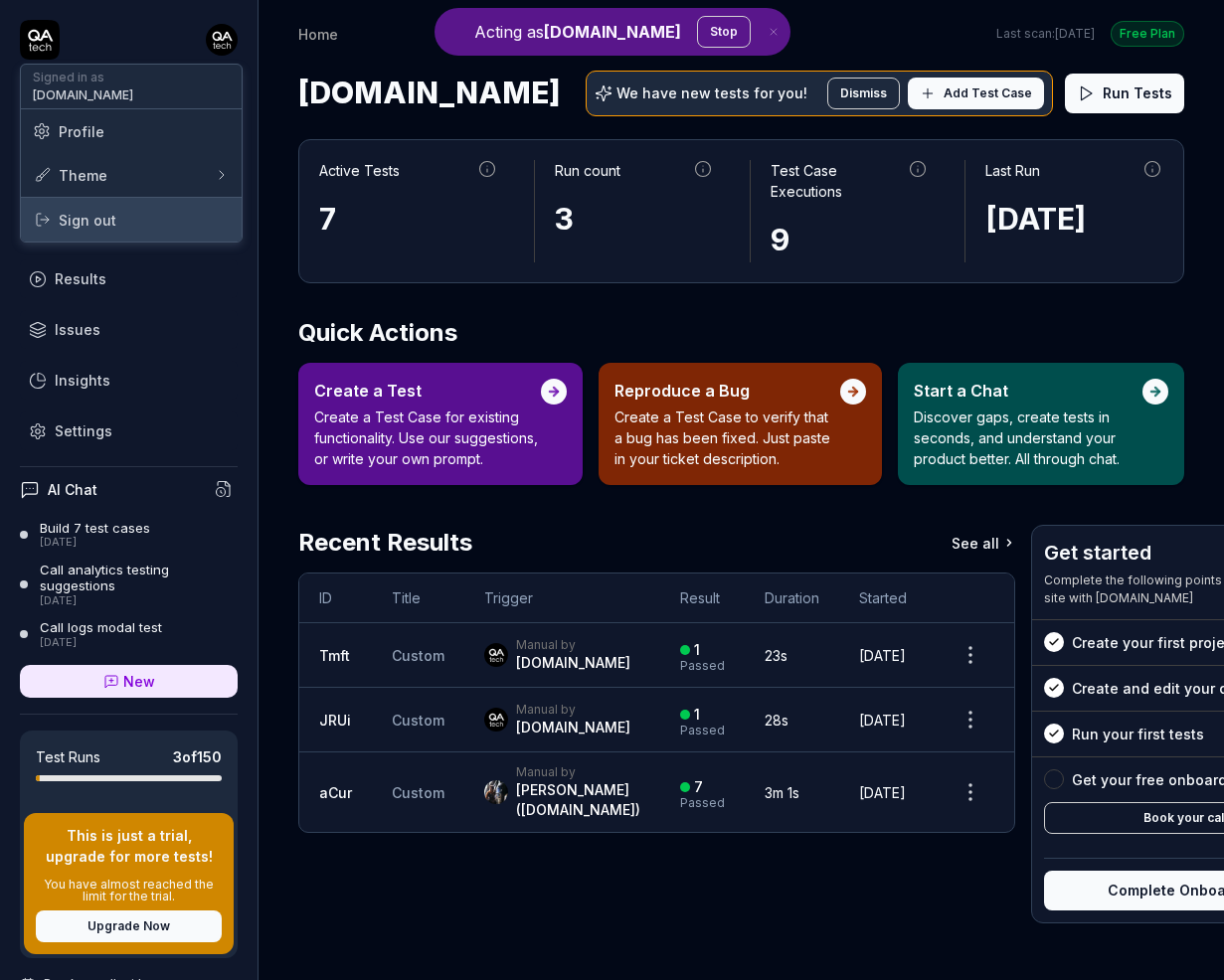 click on "Sign out" at bounding box center [131, 220] 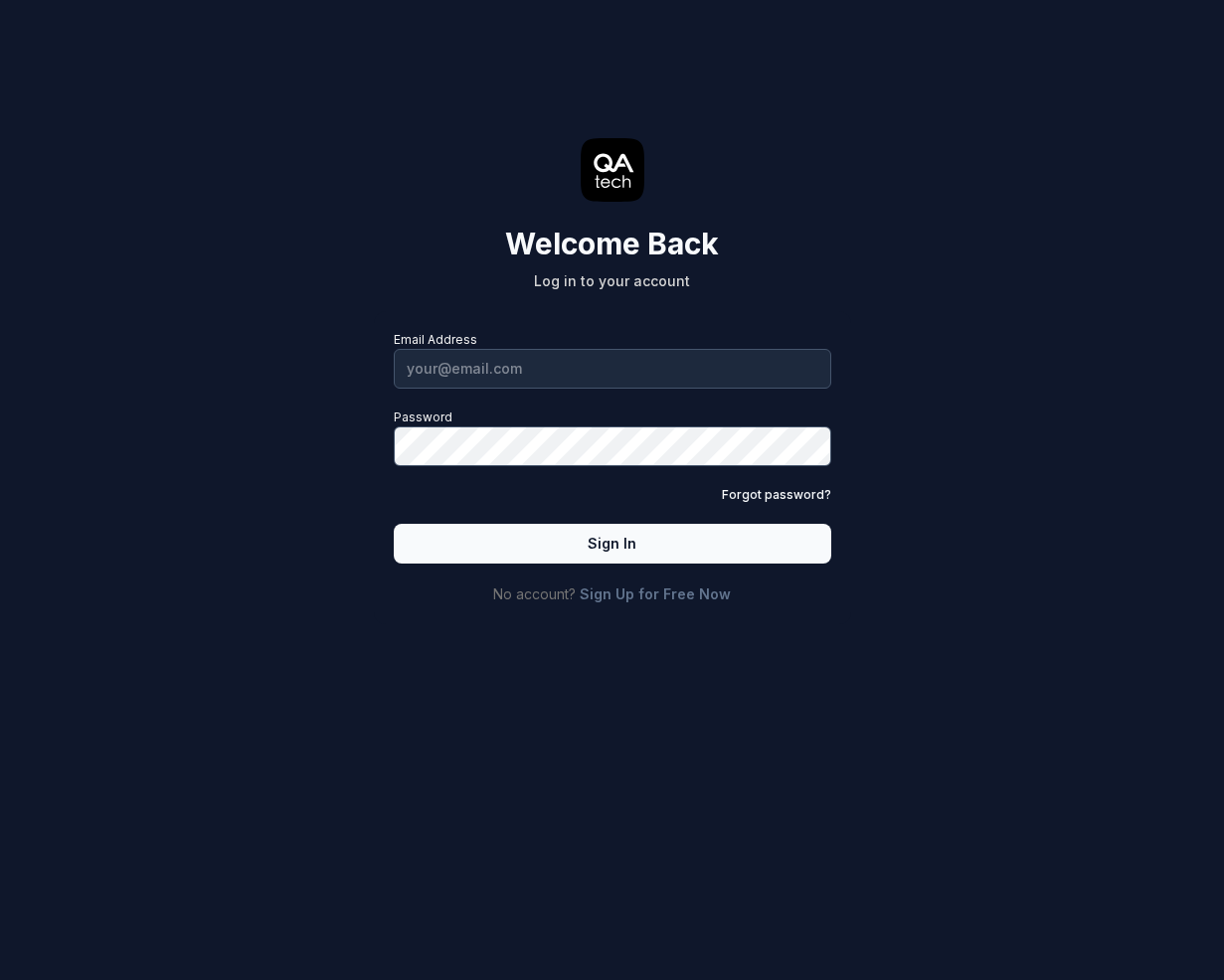 scroll, scrollTop: 0, scrollLeft: 0, axis: both 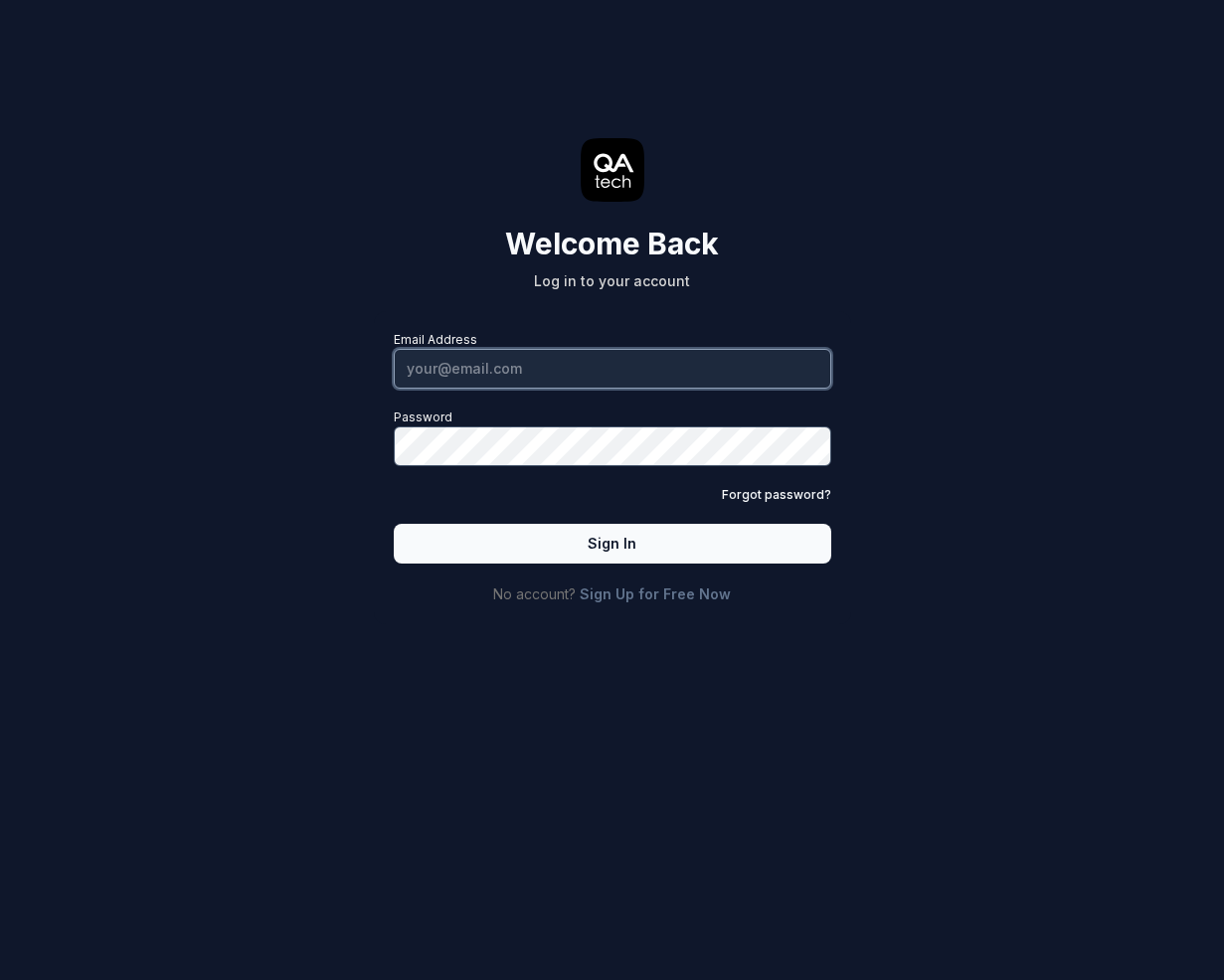 type on "[PERSON_NAME][EMAIL_ADDRESS][PERSON_NAME][DOMAIN_NAME]" 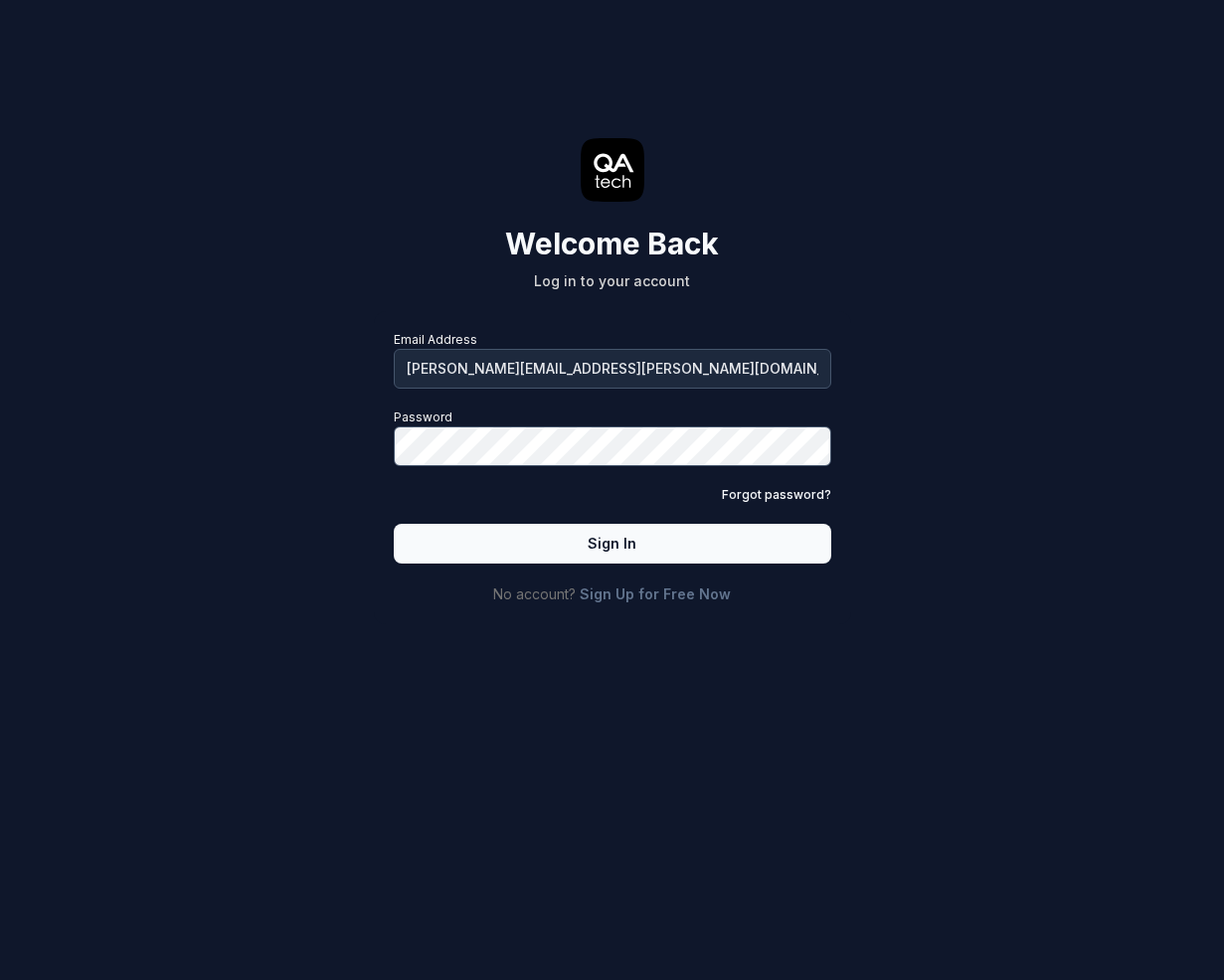 click on "Email Address [PERSON_NAME][EMAIL_ADDRESS][PERSON_NAME][DOMAIN_NAME] Password Forgot password? Sign In No account? Sign Up for Free Now" at bounding box center [612, 467] 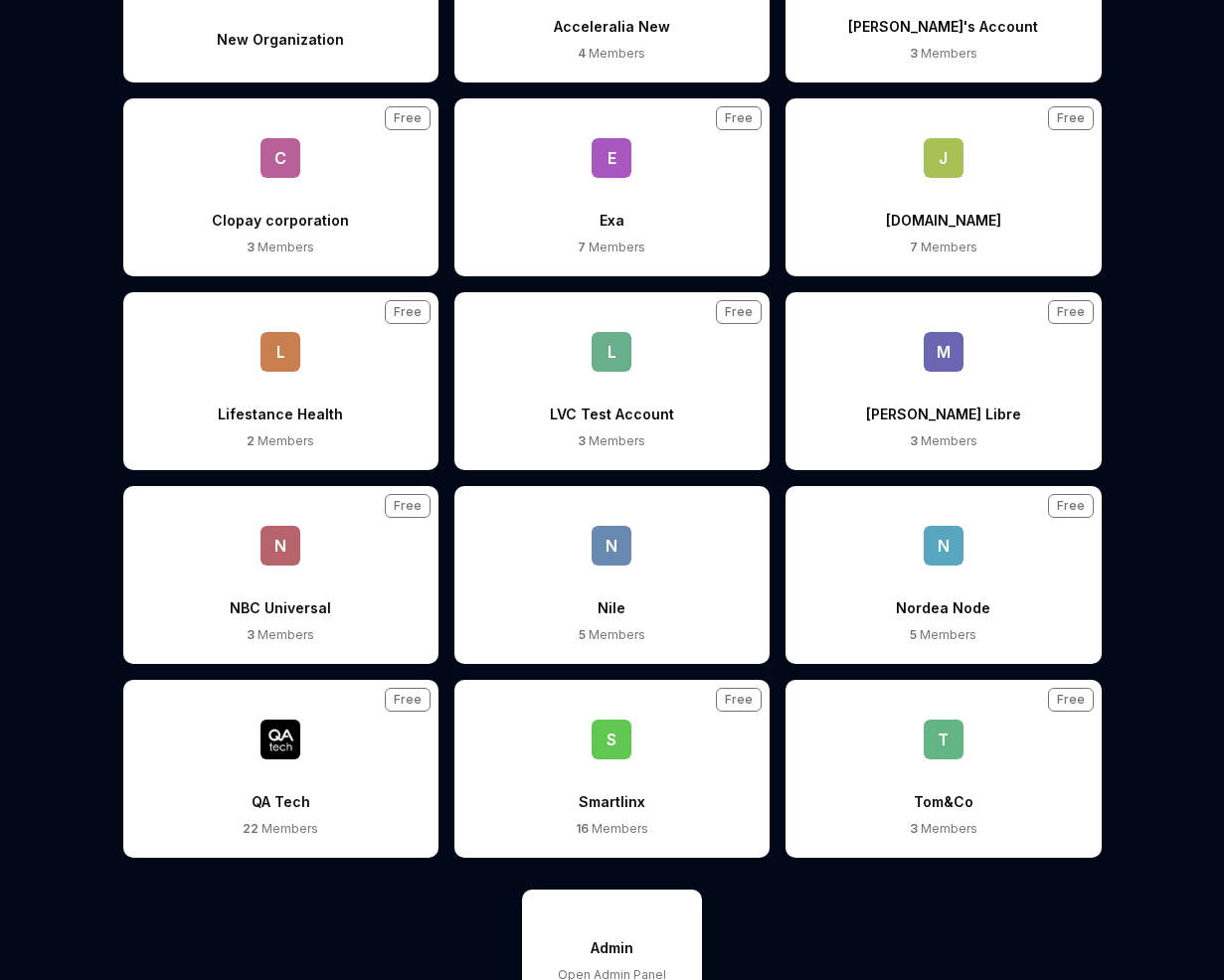 scroll, scrollTop: 382, scrollLeft: 0, axis: vertical 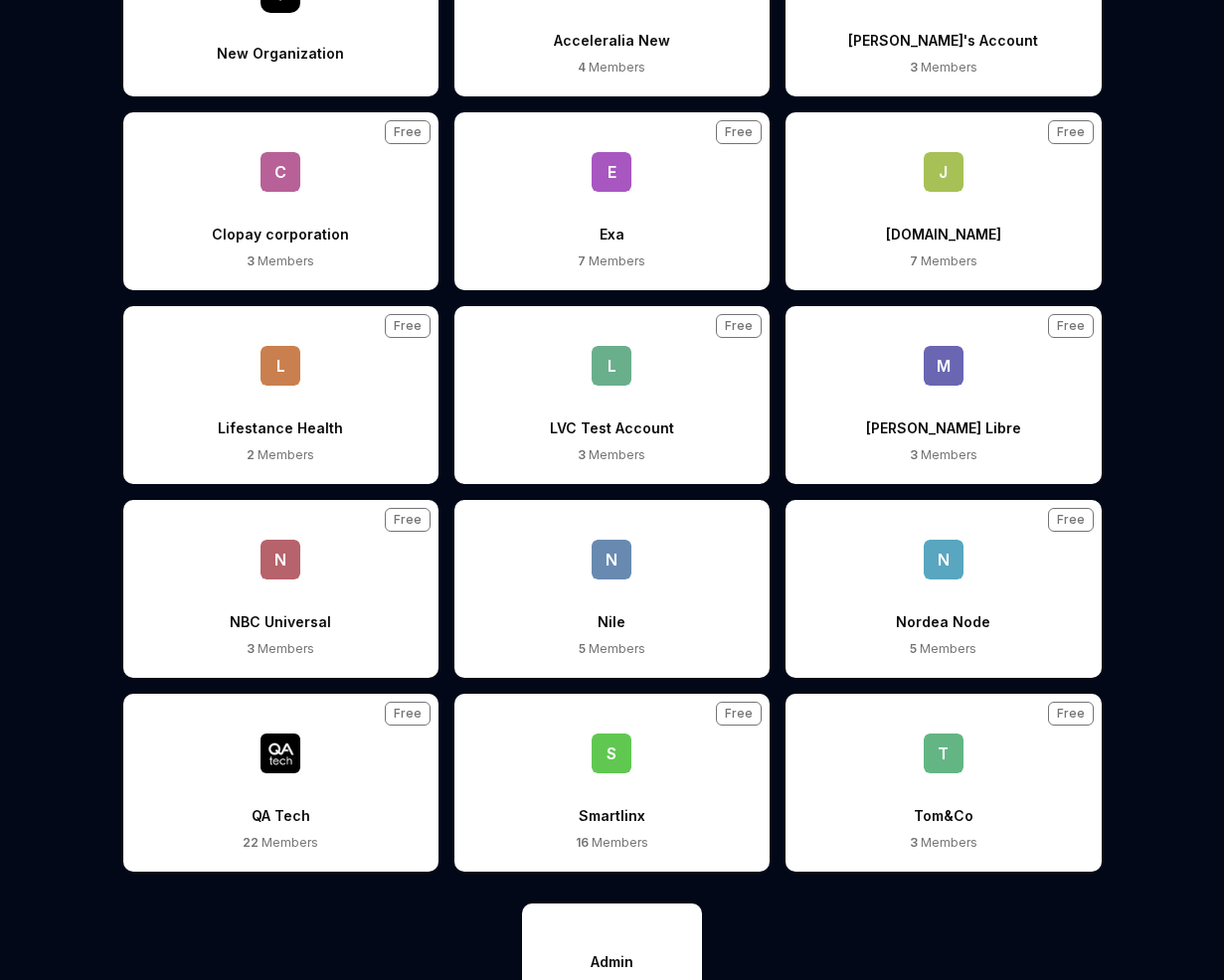 click on "[DOMAIN_NAME]" at bounding box center [944, 222] 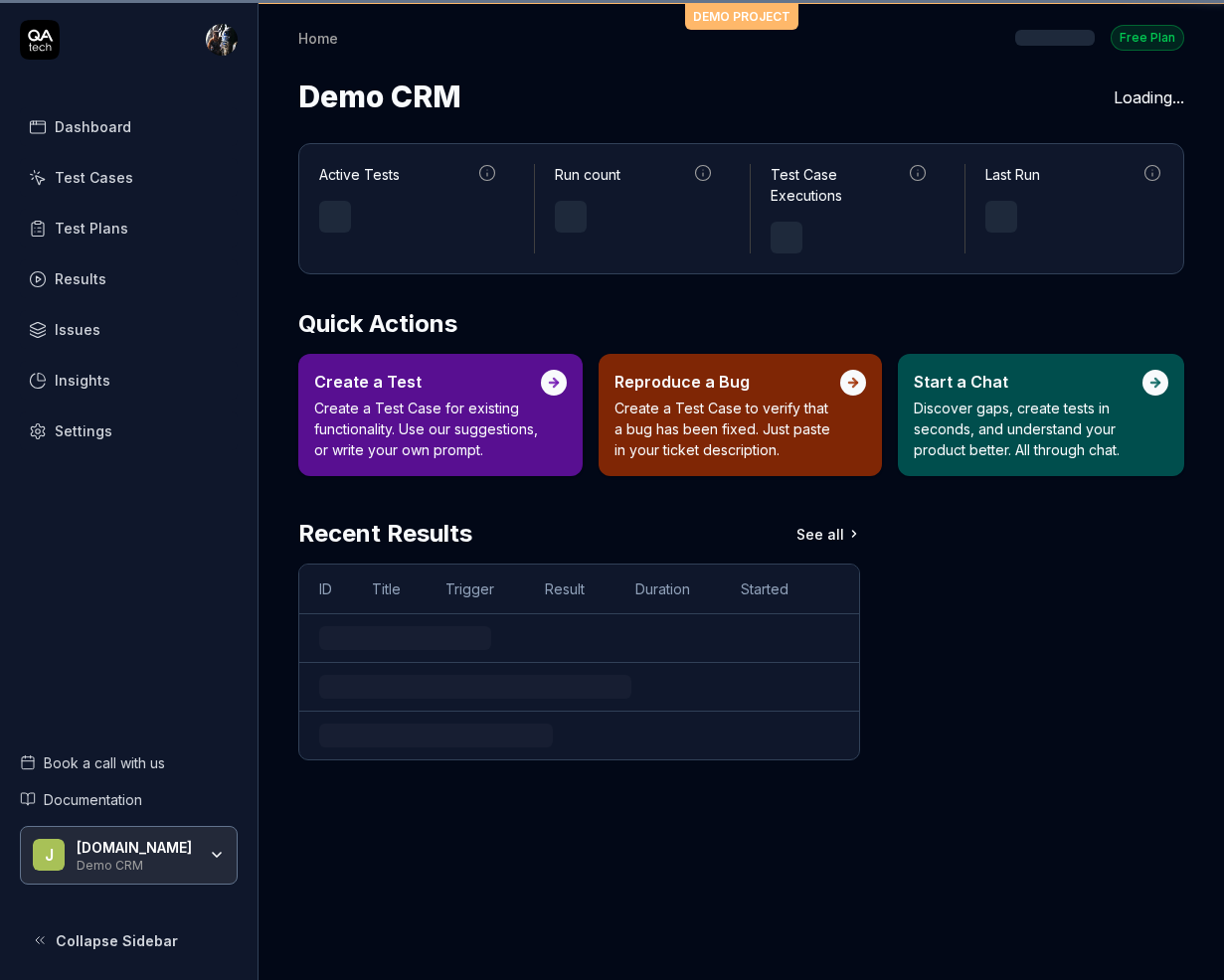 scroll, scrollTop: 0, scrollLeft: 0, axis: both 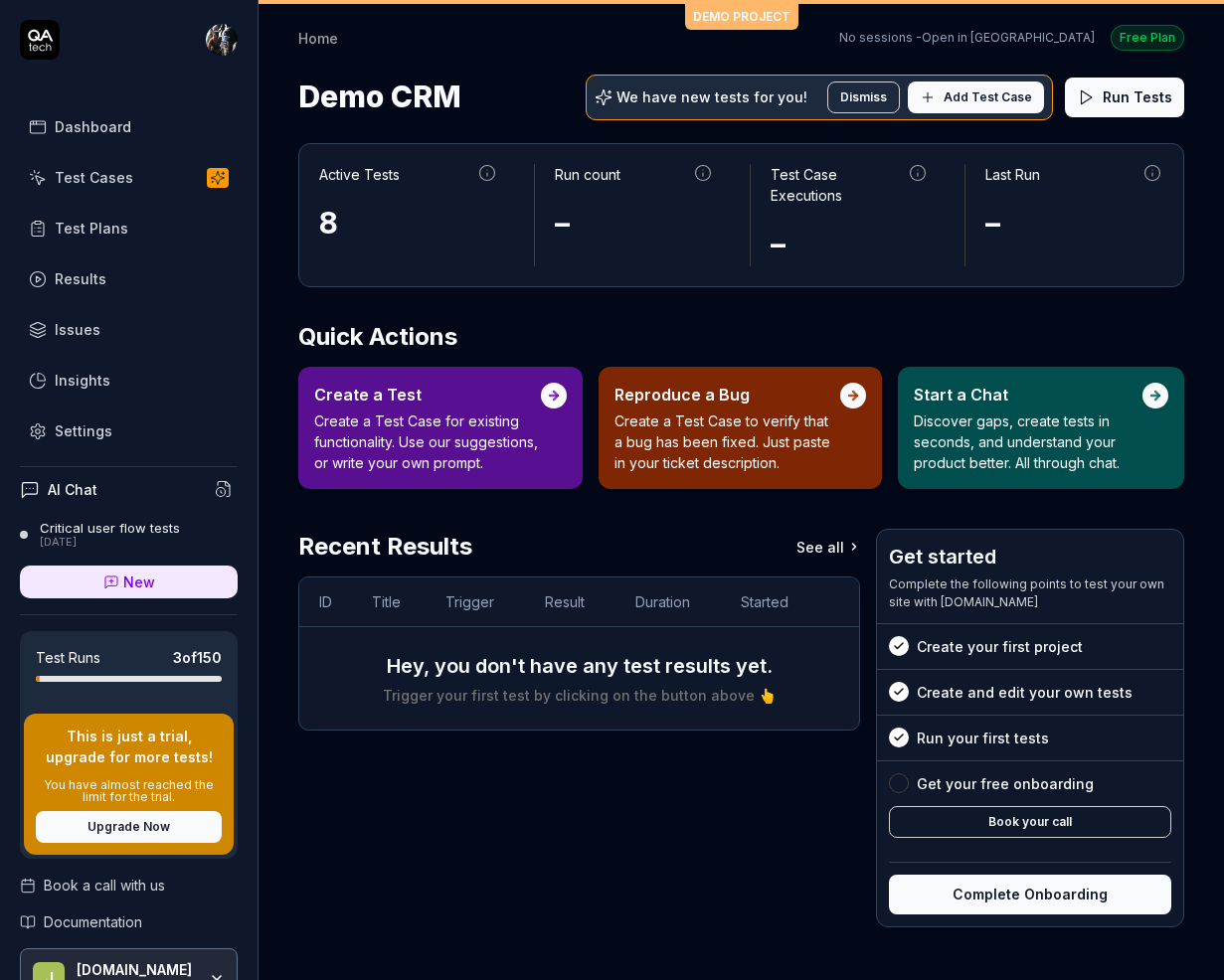 click on "Dashboard Test Cases Test Plans Results Issues Insights Settings AI Chat Critical user flow tests [DATE] New Test Runs 3  of  150 This is just a trial, upgrade for more tests! You have almost reached the limit for the trial. Upgrade Now Book a call with us Documentation J [DOMAIN_NAME] Demo CRM Collapse Sidebar DEMO PROJECT Home Free Plan Home No sessions -  Open in Hackoffice Free Plan Demo CRM We have new tests for you! Dismiss Add Test Case Run Tests Active Tests 8 Run count – Test Case Executions – Last Run – Quick Actions Create a Test Create a Test Case for existing functionality. Use our suggestions, or write your own prompt. Reproduce a Bug Create a Test Case to verify that a bug has been fixed. Just paste in your ticket description. Start a Chat Discover gaps, create tests in seconds, and understand your product better. All through chat. Recent Results See all ID Title Trigger Result Duration Started Hey, you don't have any test results yet. Get started Create your first project" at bounding box center [612, 490] 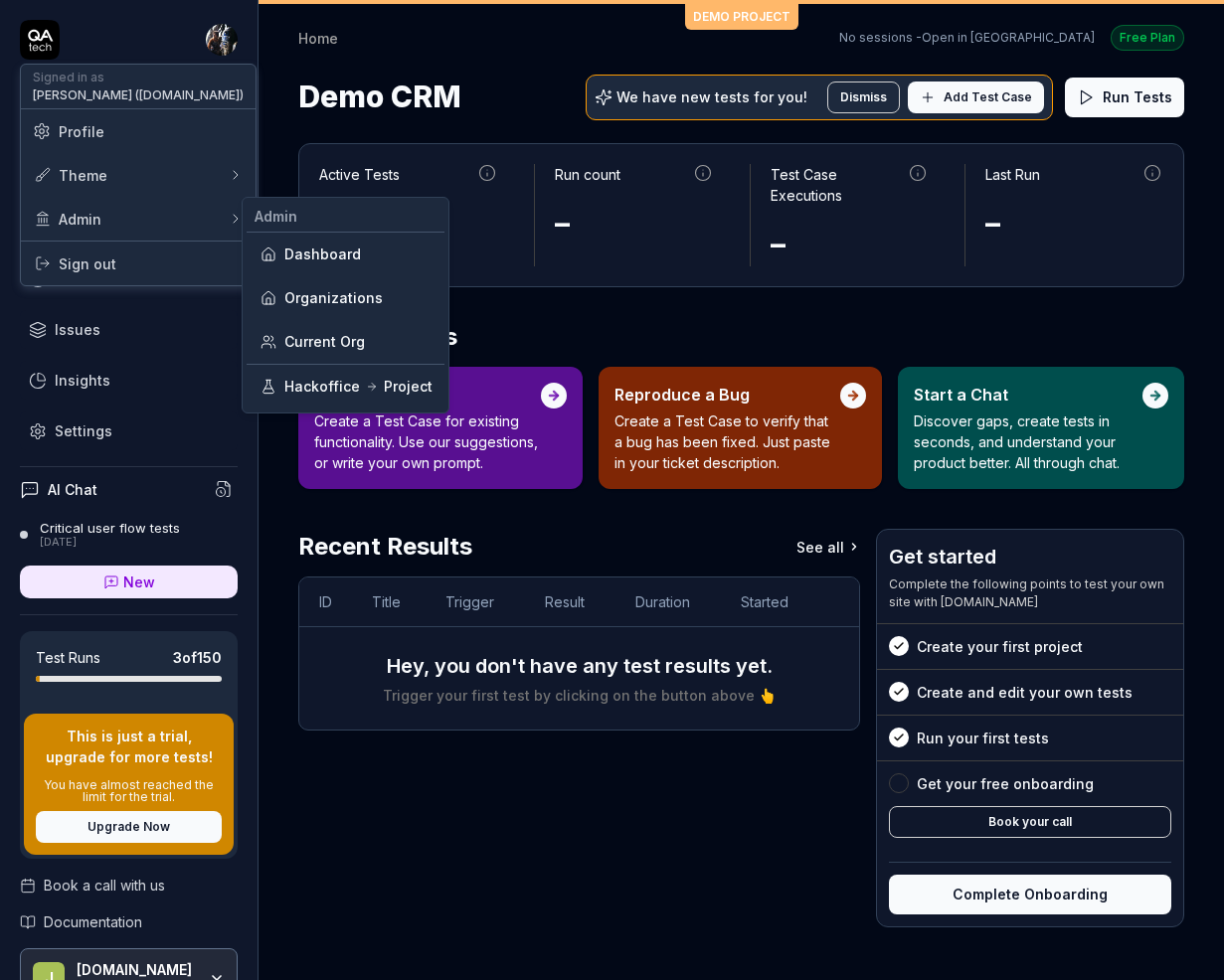 click on "Organizations" at bounding box center (345, 298) 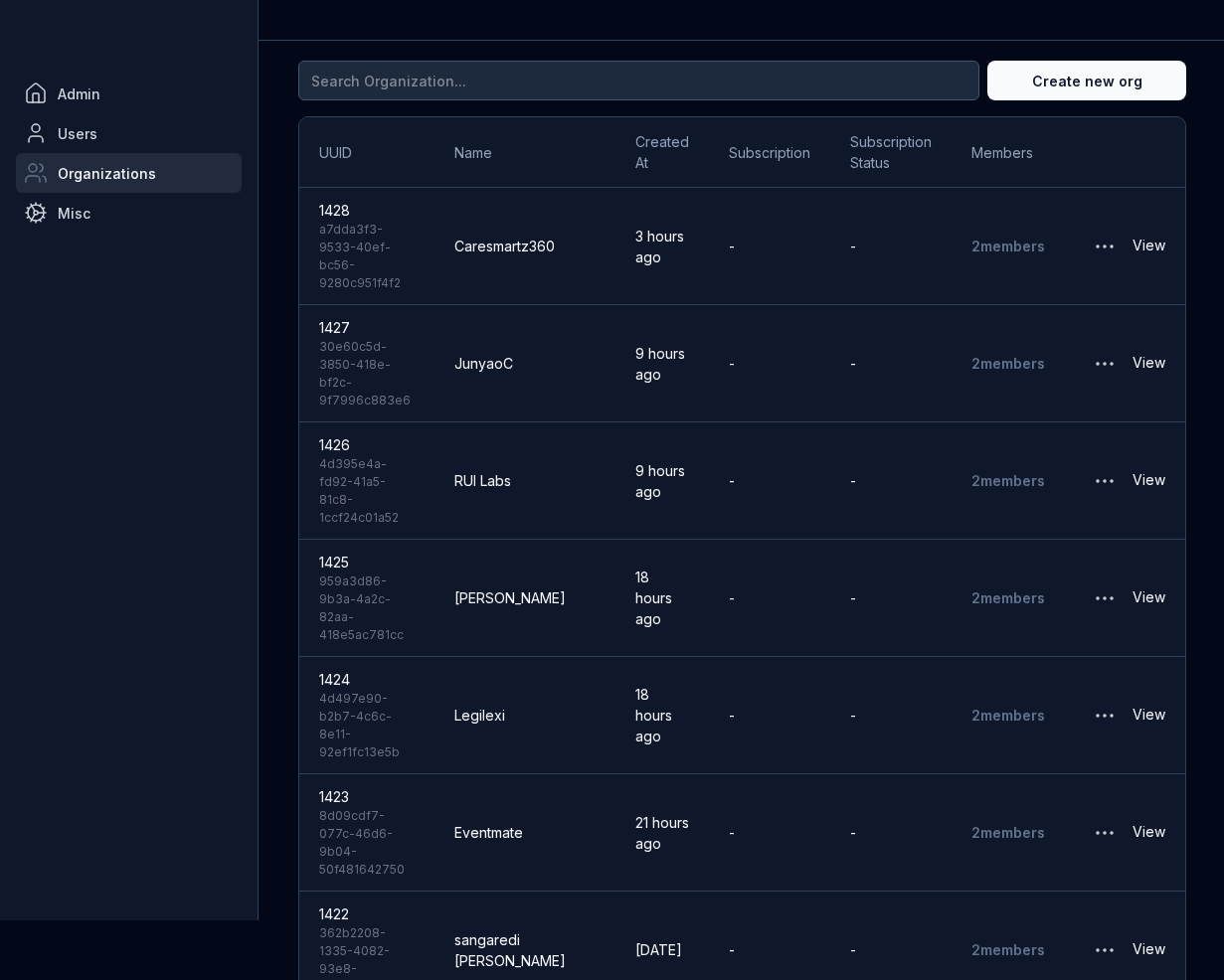 scroll, scrollTop: 0, scrollLeft: 0, axis: both 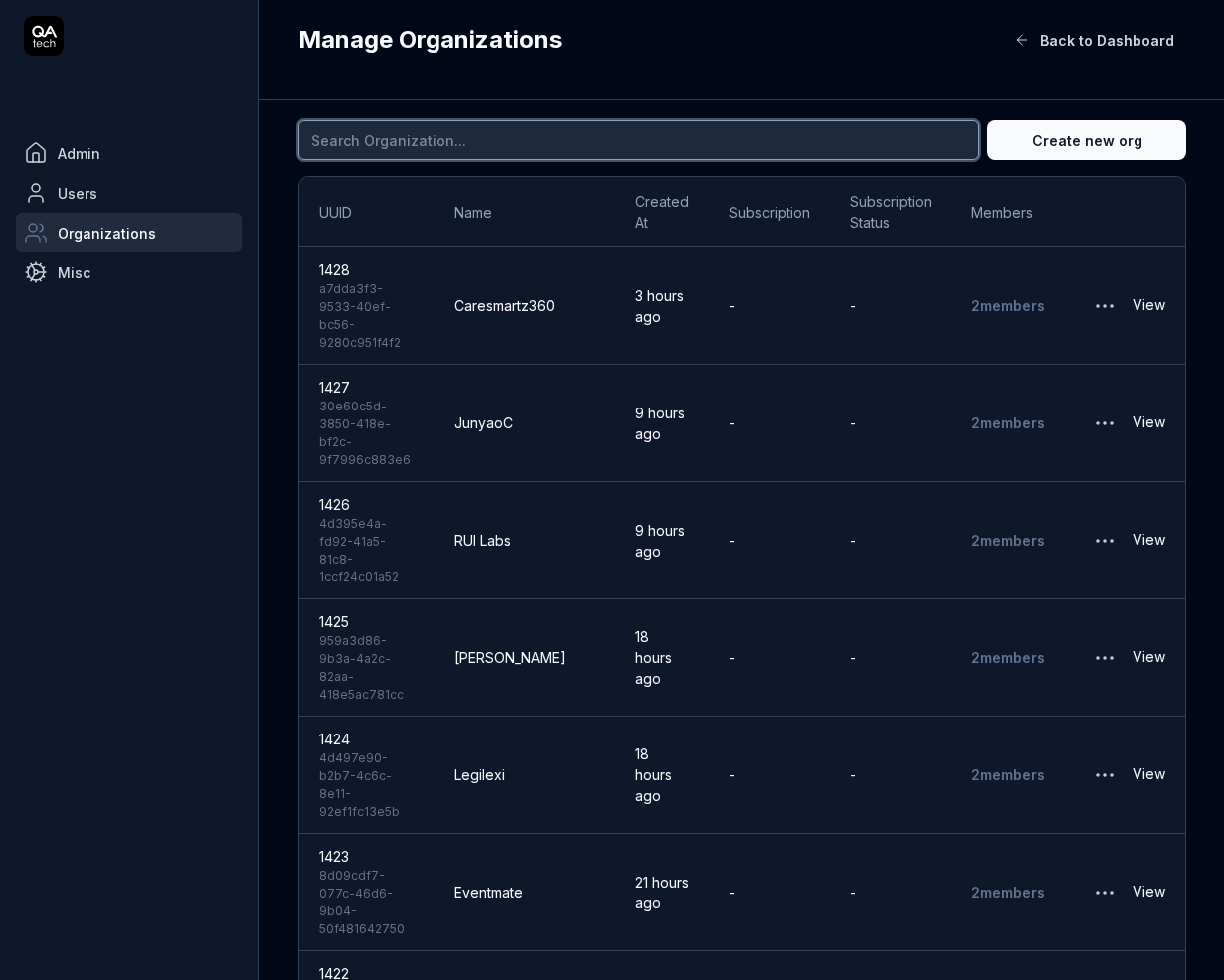 click at bounding box center (638, 140) 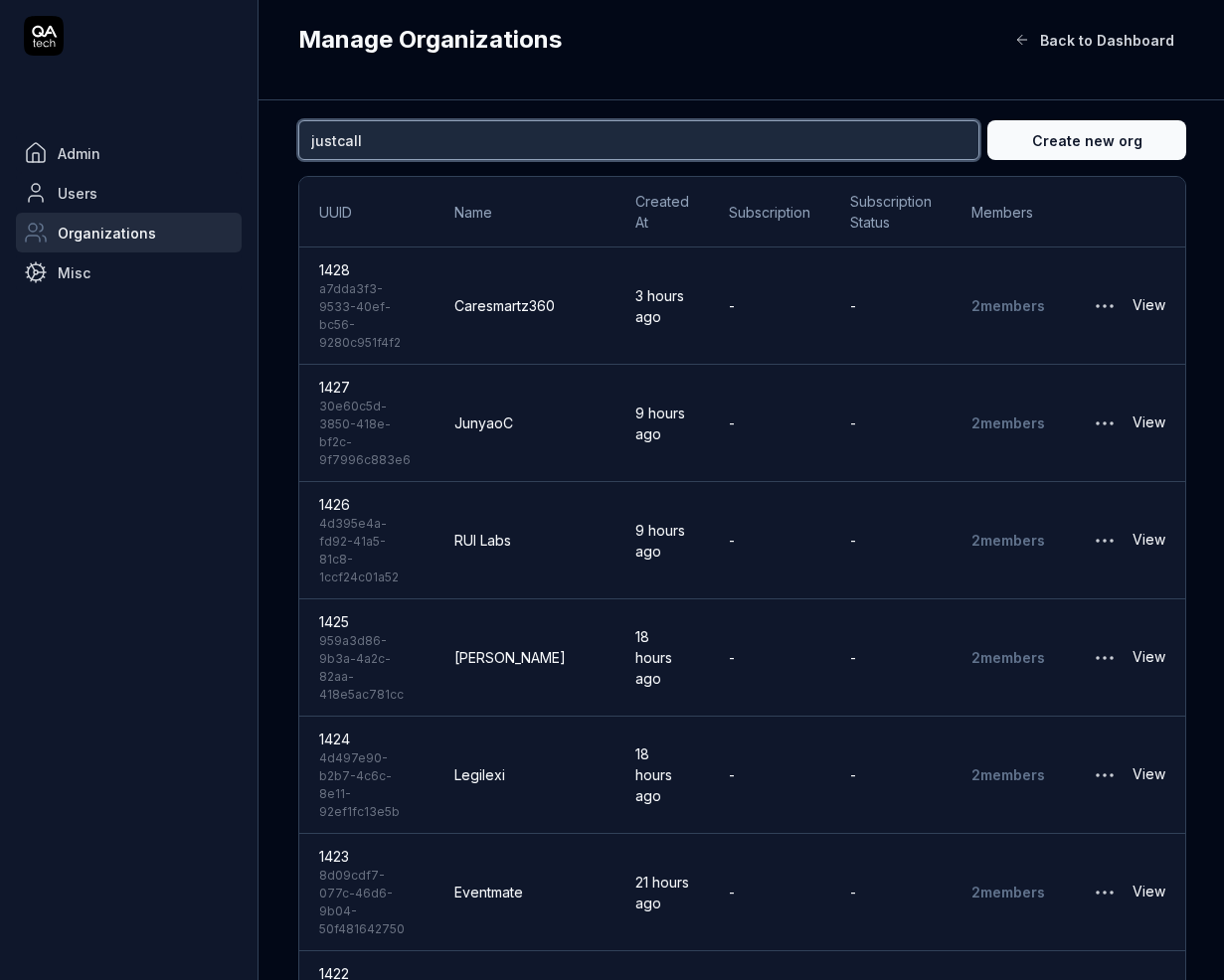 type on "justcall" 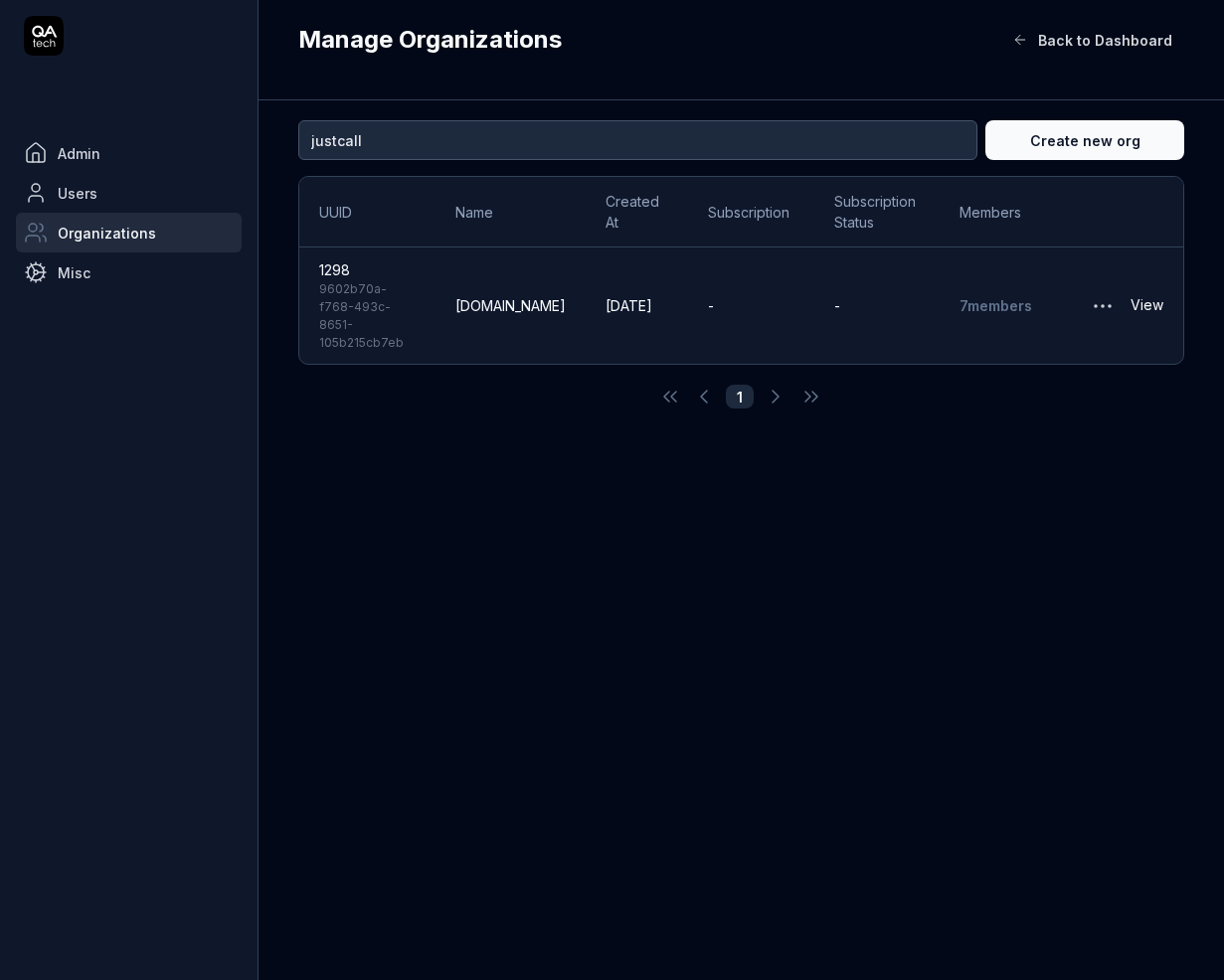 click on "View" at bounding box center (1146, 306) 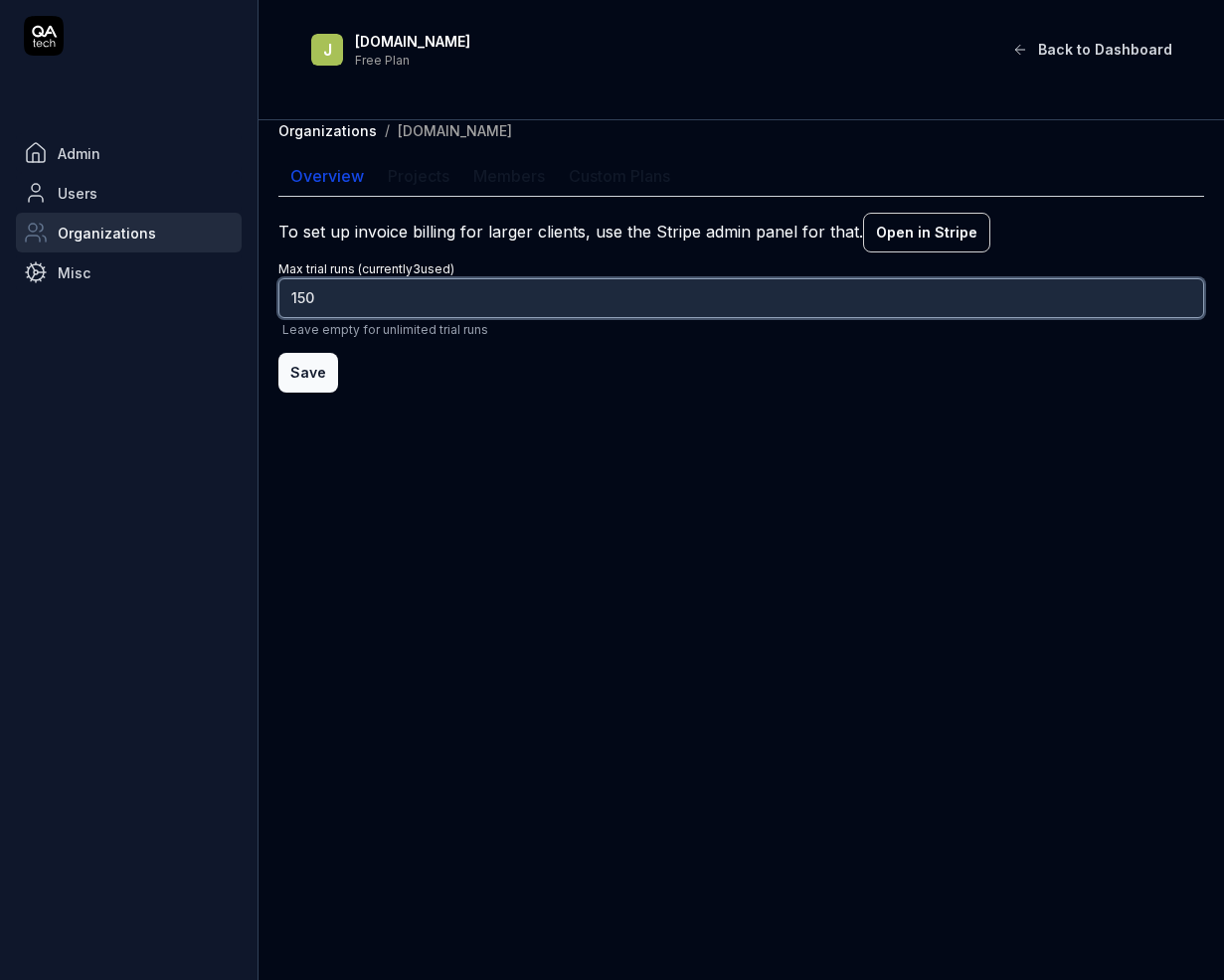 click on "150" at bounding box center (741, 298) 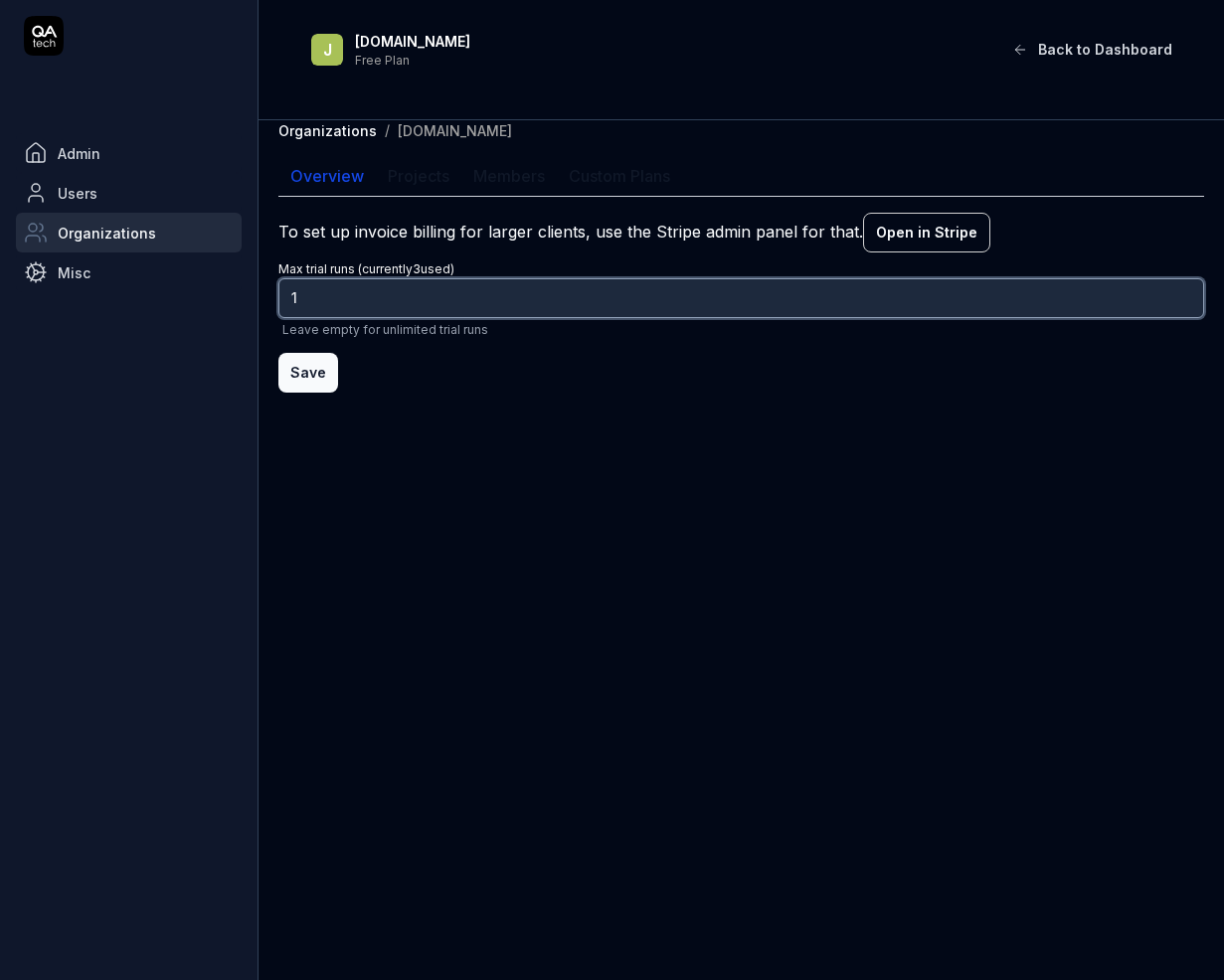 type on "0" 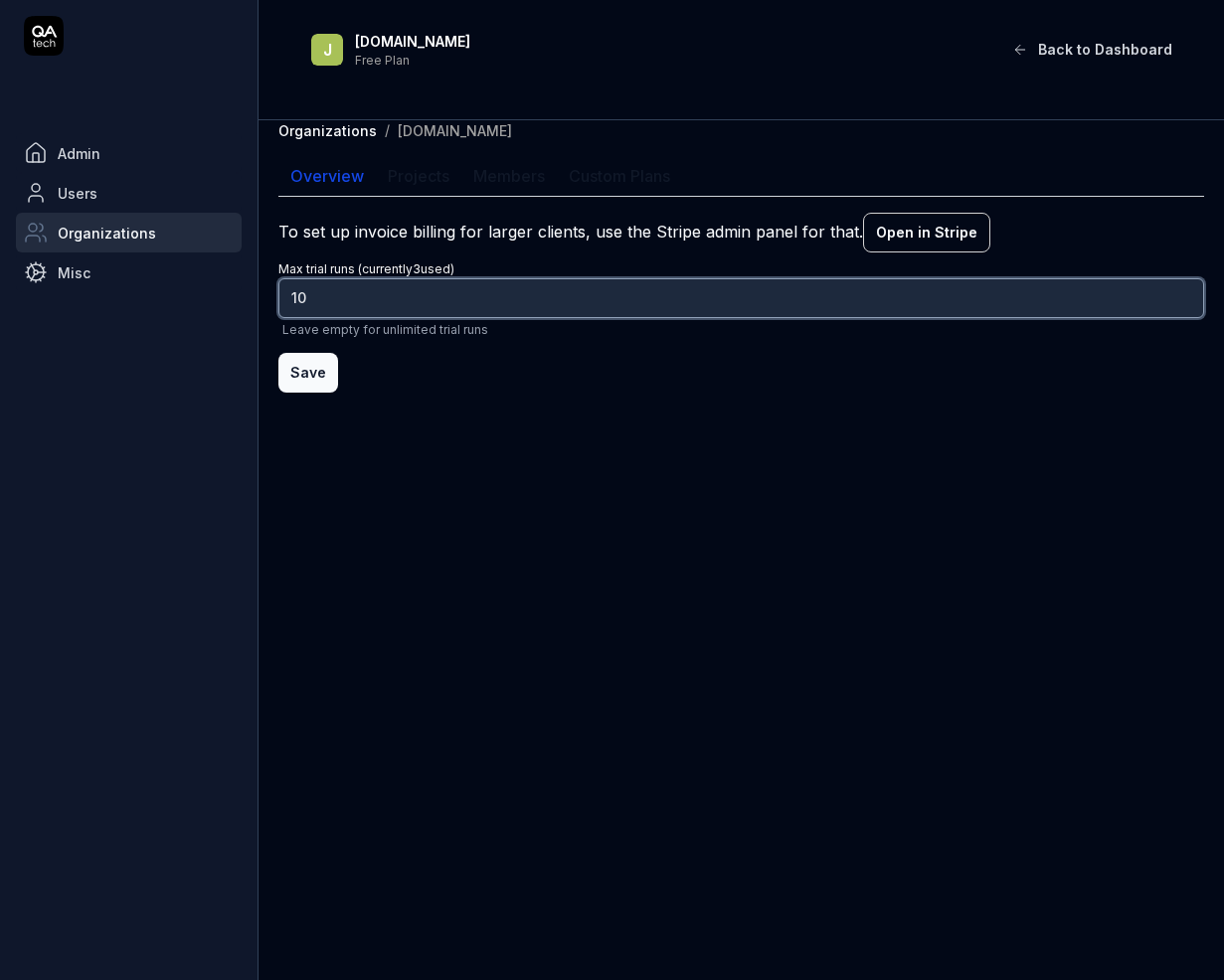 type on "10" 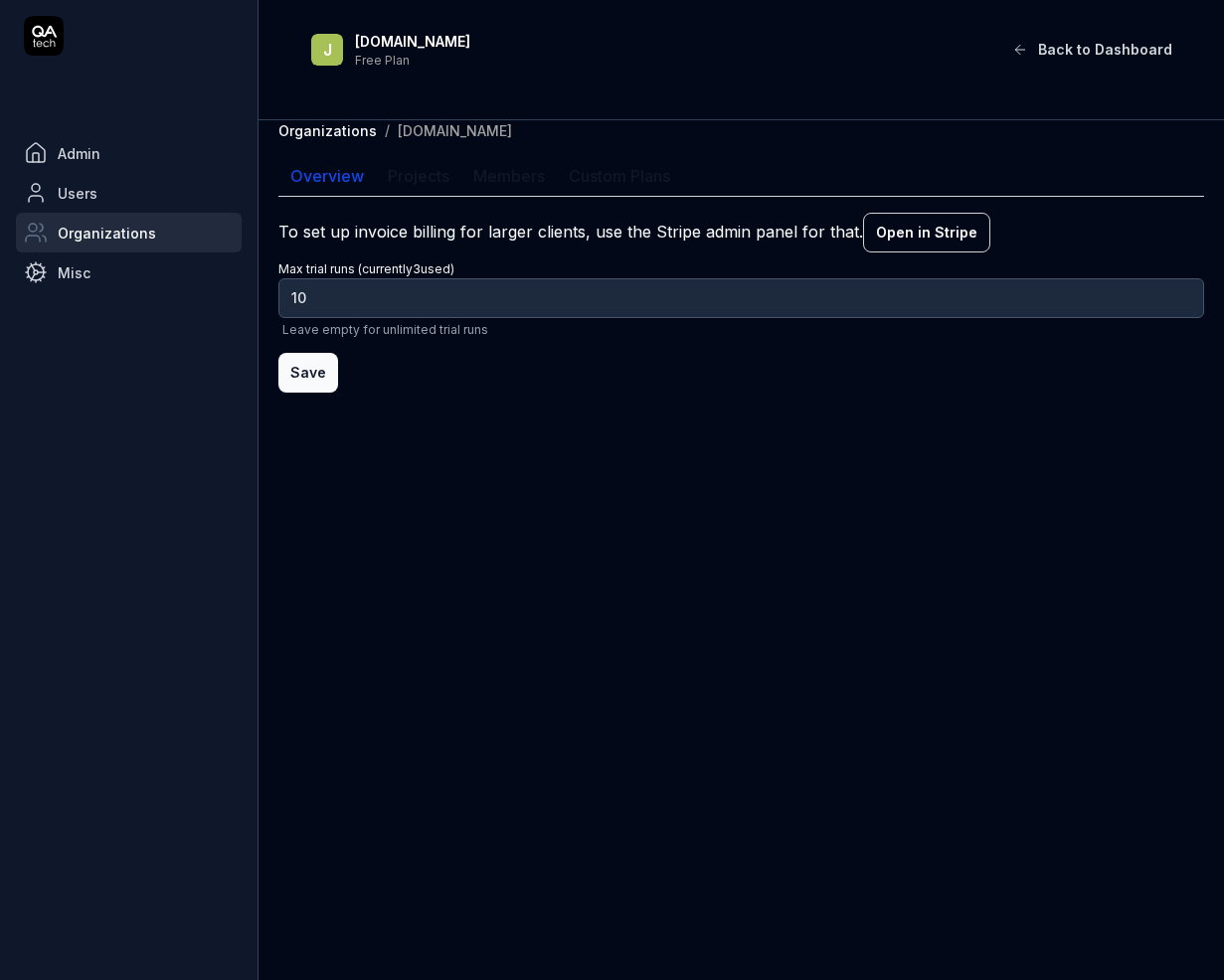 click on "Save" at bounding box center [308, 373] 